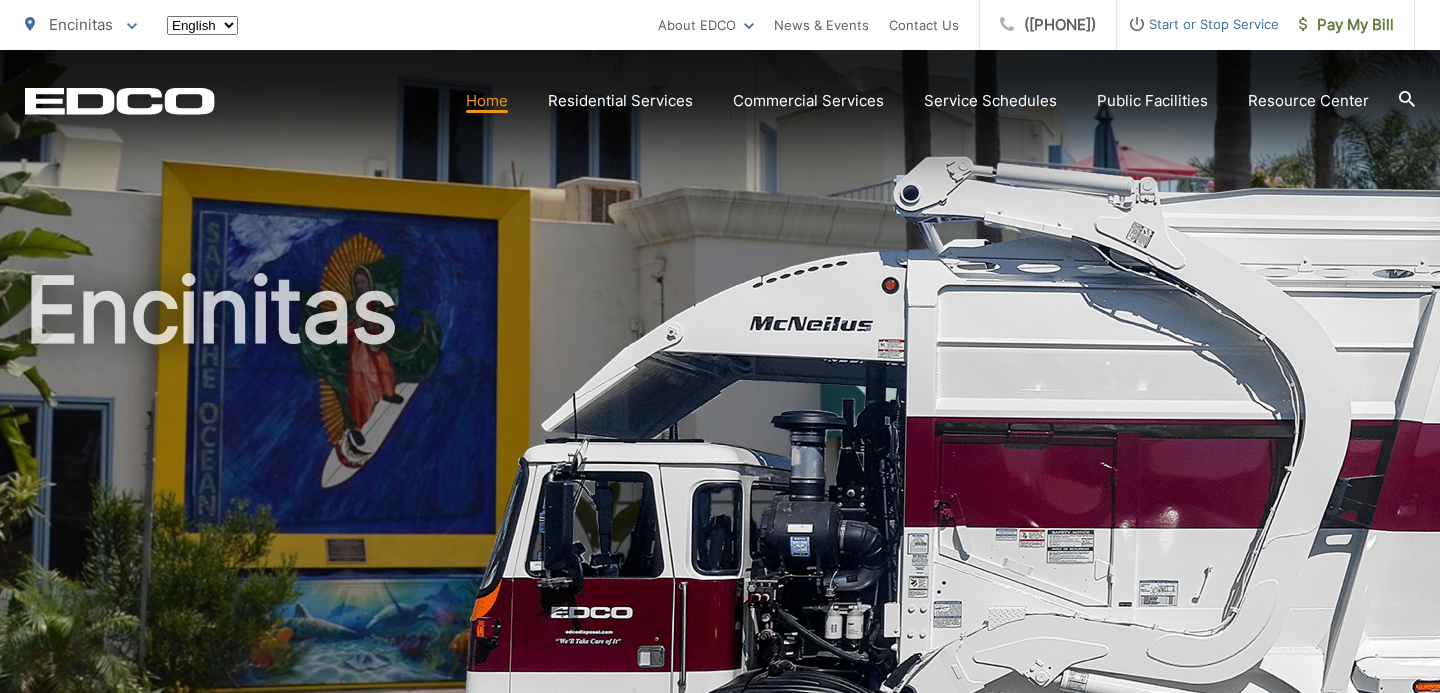 scroll, scrollTop: 0, scrollLeft: 0, axis: both 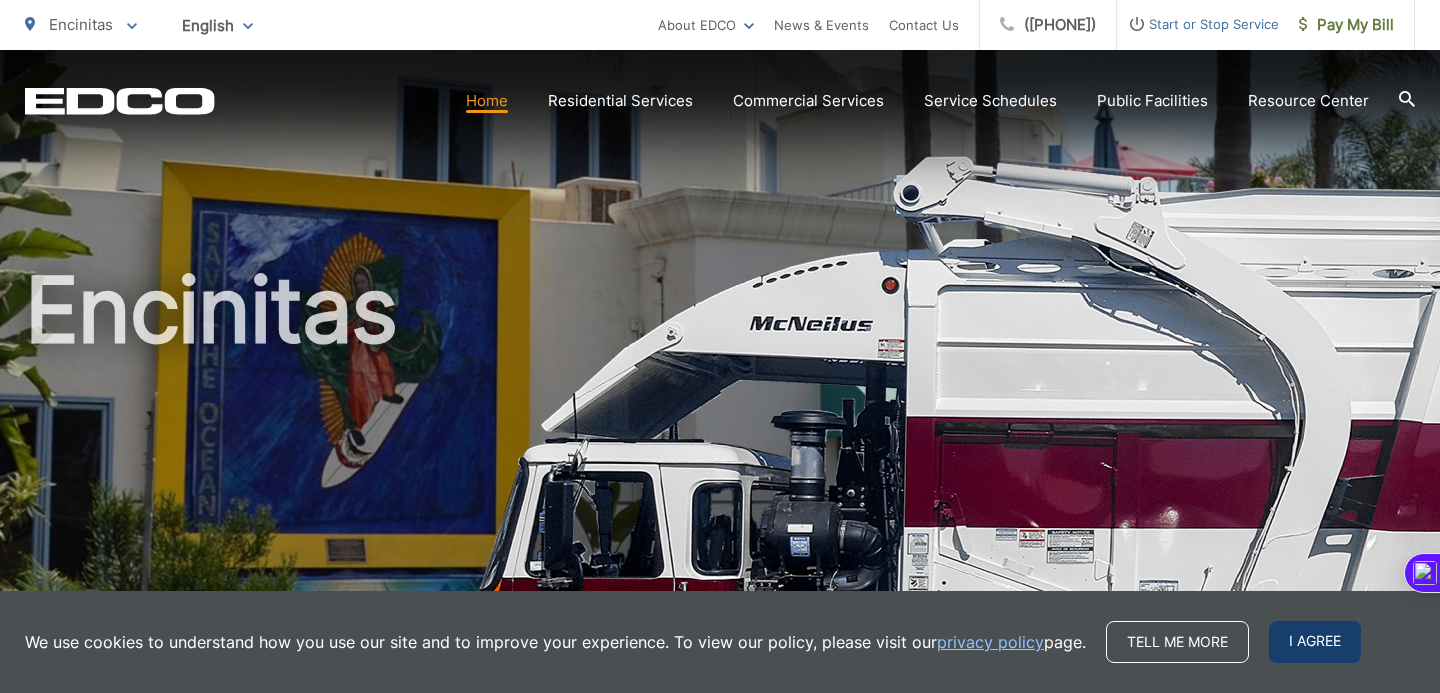 click on "I agree" at bounding box center (1315, 642) 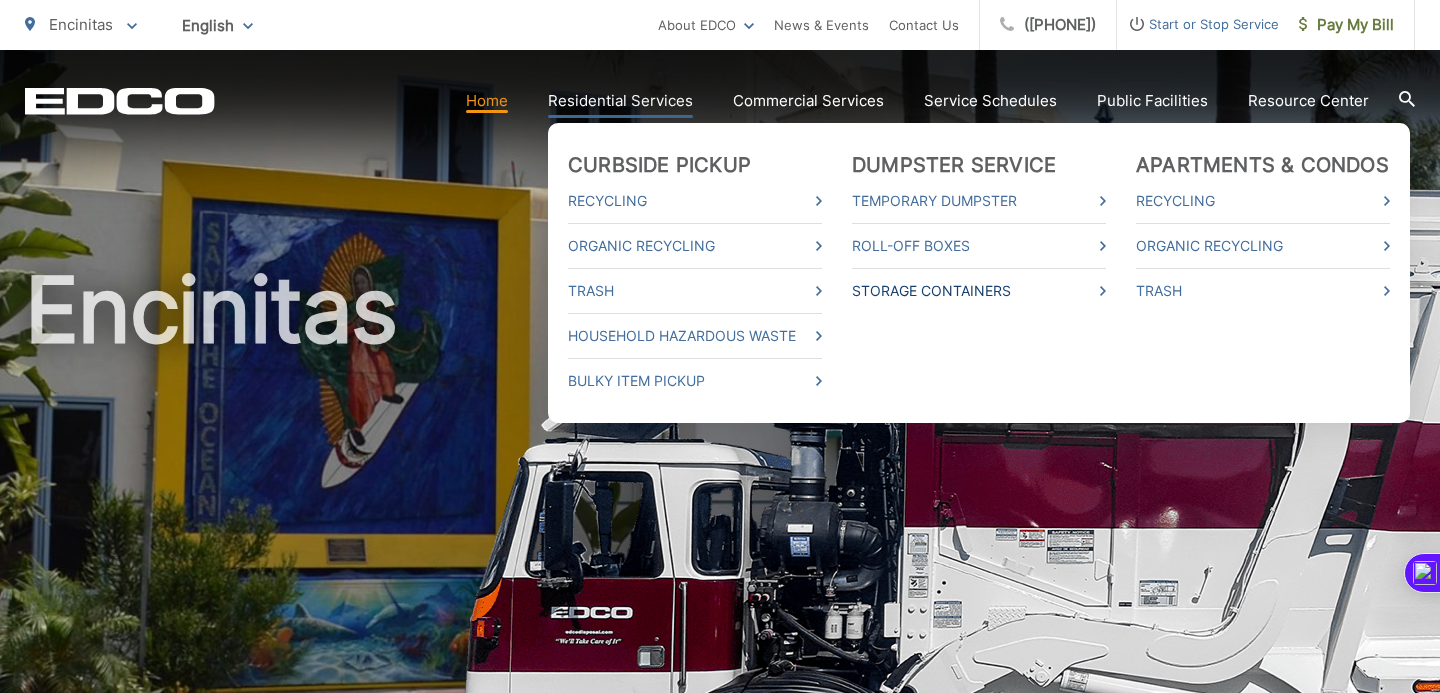 click on "Storage Containers" at bounding box center [979, 291] 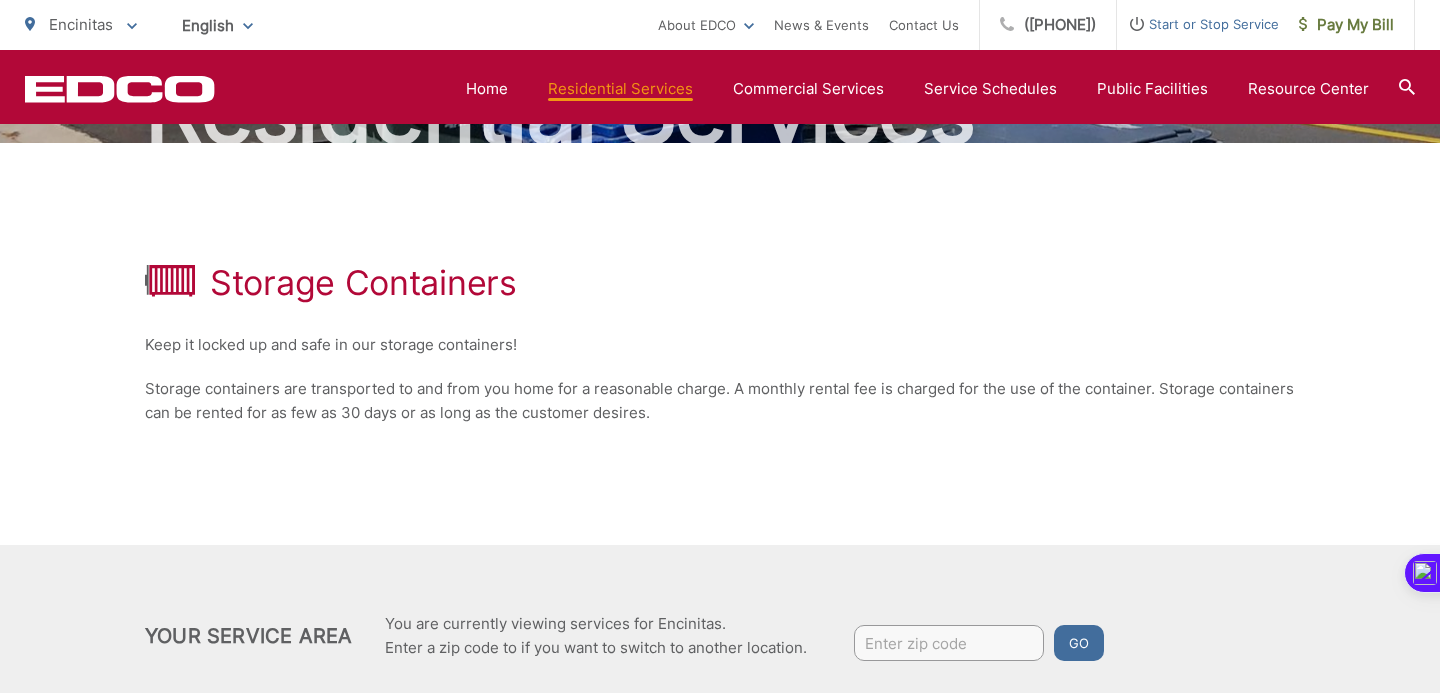 scroll, scrollTop: 0, scrollLeft: 0, axis: both 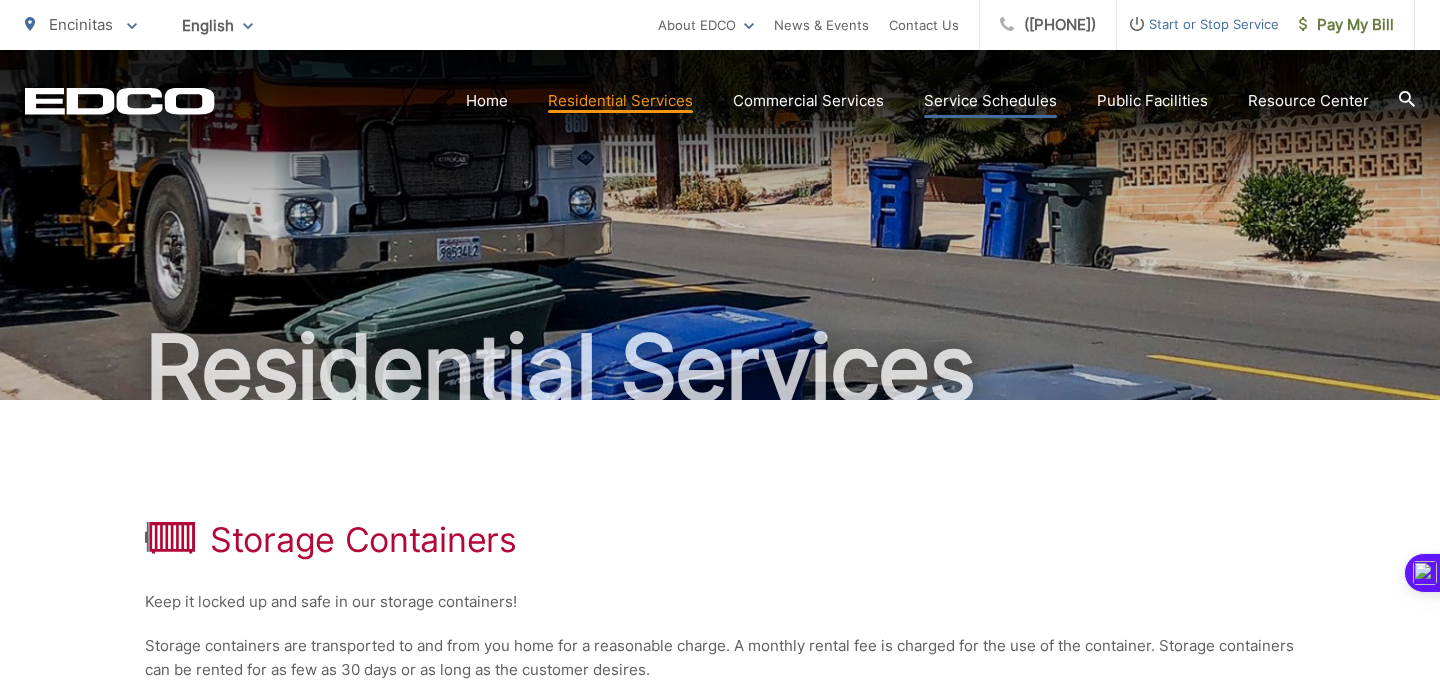 click on "Service Schedules" at bounding box center [990, 101] 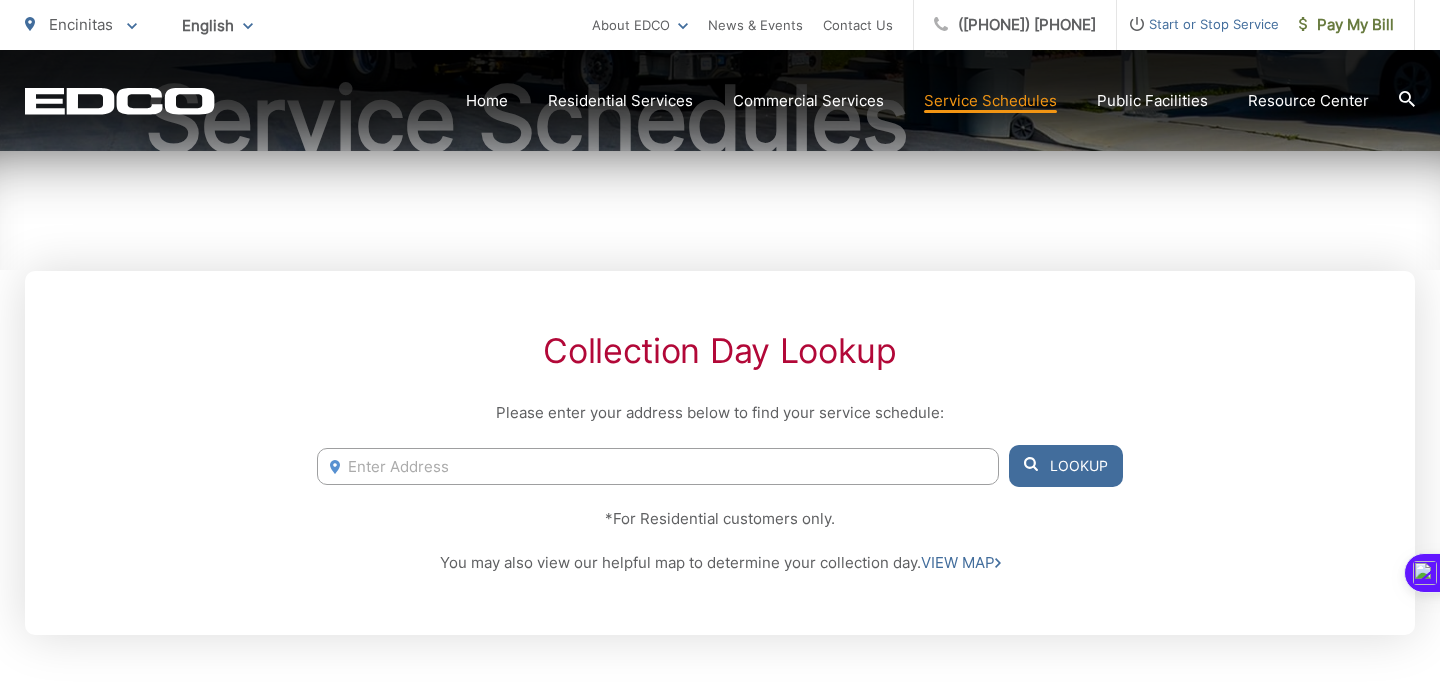 scroll, scrollTop: 0, scrollLeft: 0, axis: both 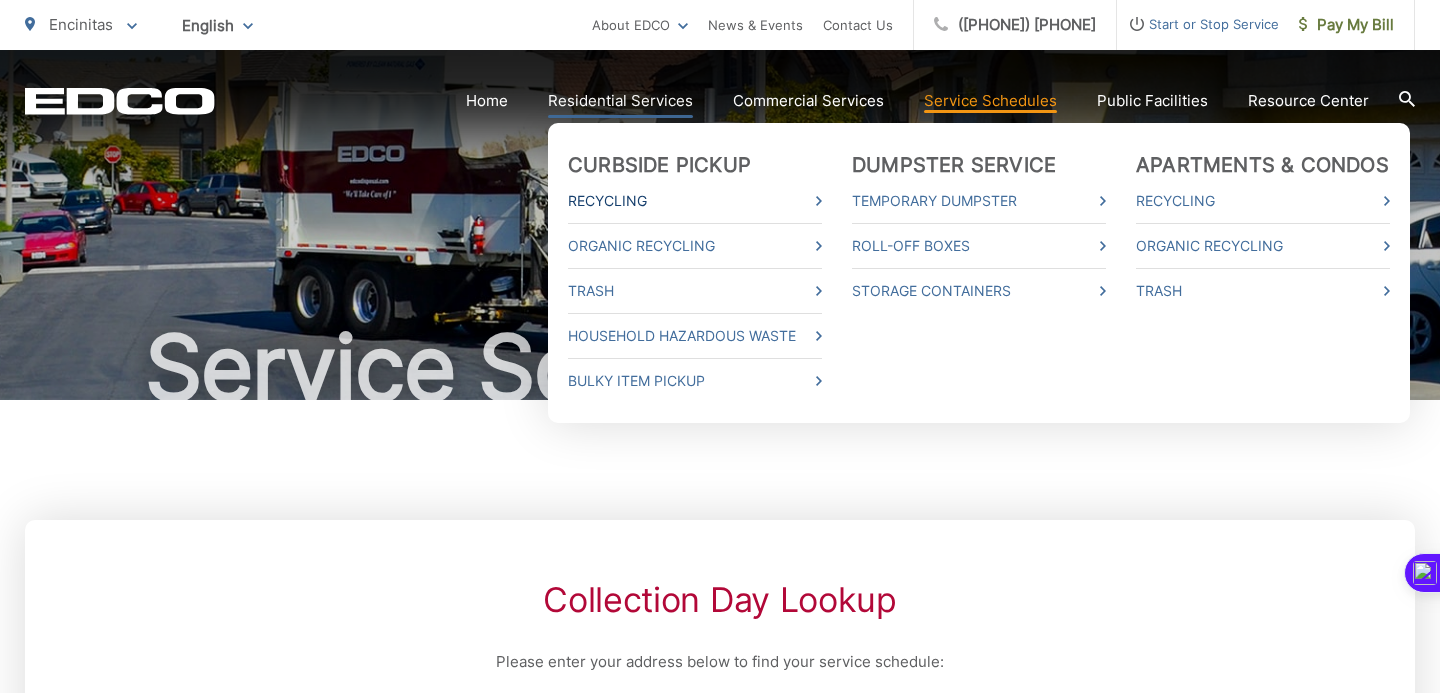 click on "Recycling" at bounding box center (695, 201) 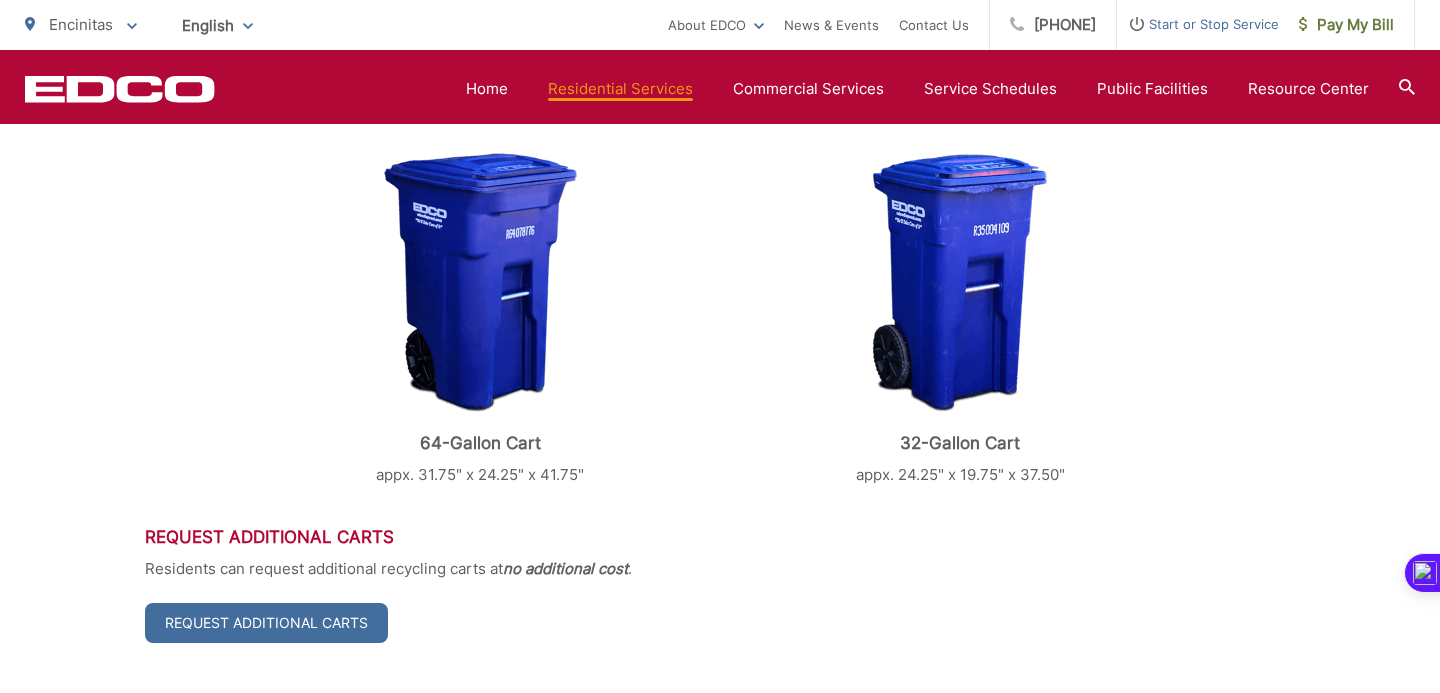 scroll, scrollTop: 0, scrollLeft: 0, axis: both 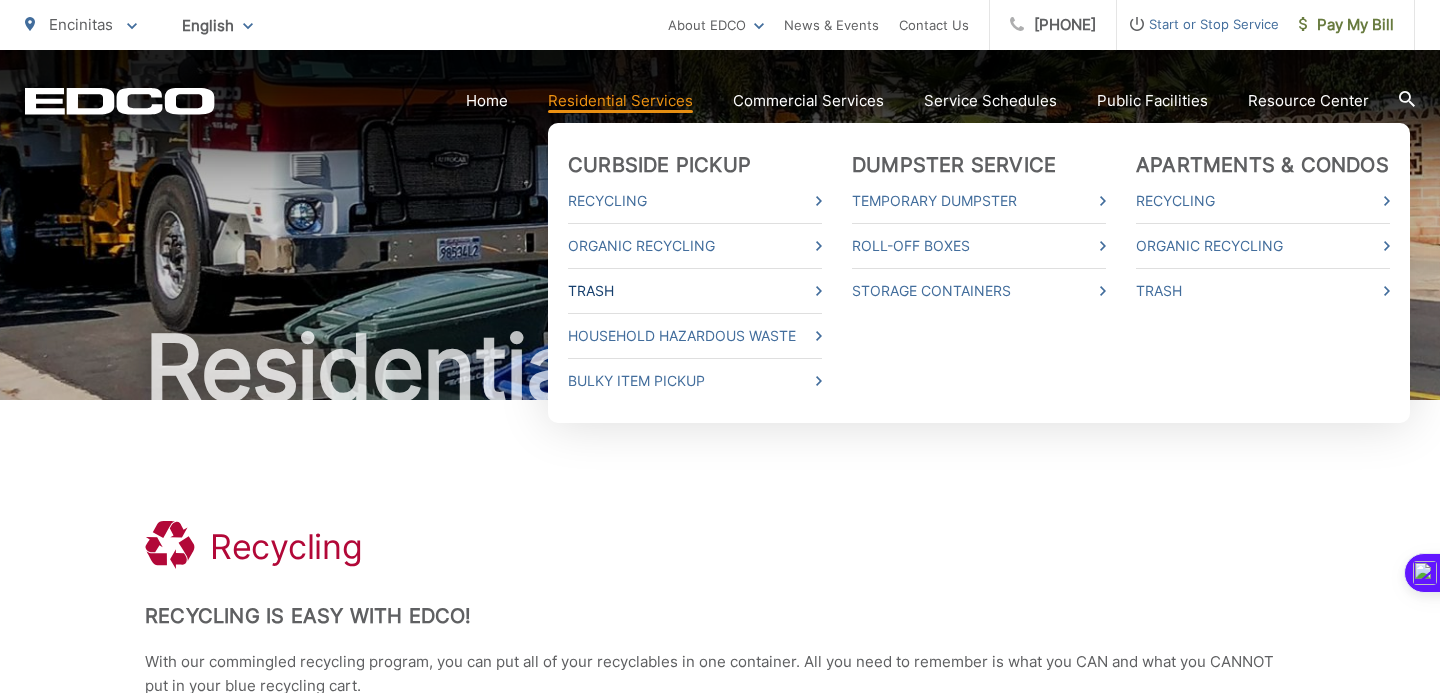 click on "Trash" at bounding box center (695, 291) 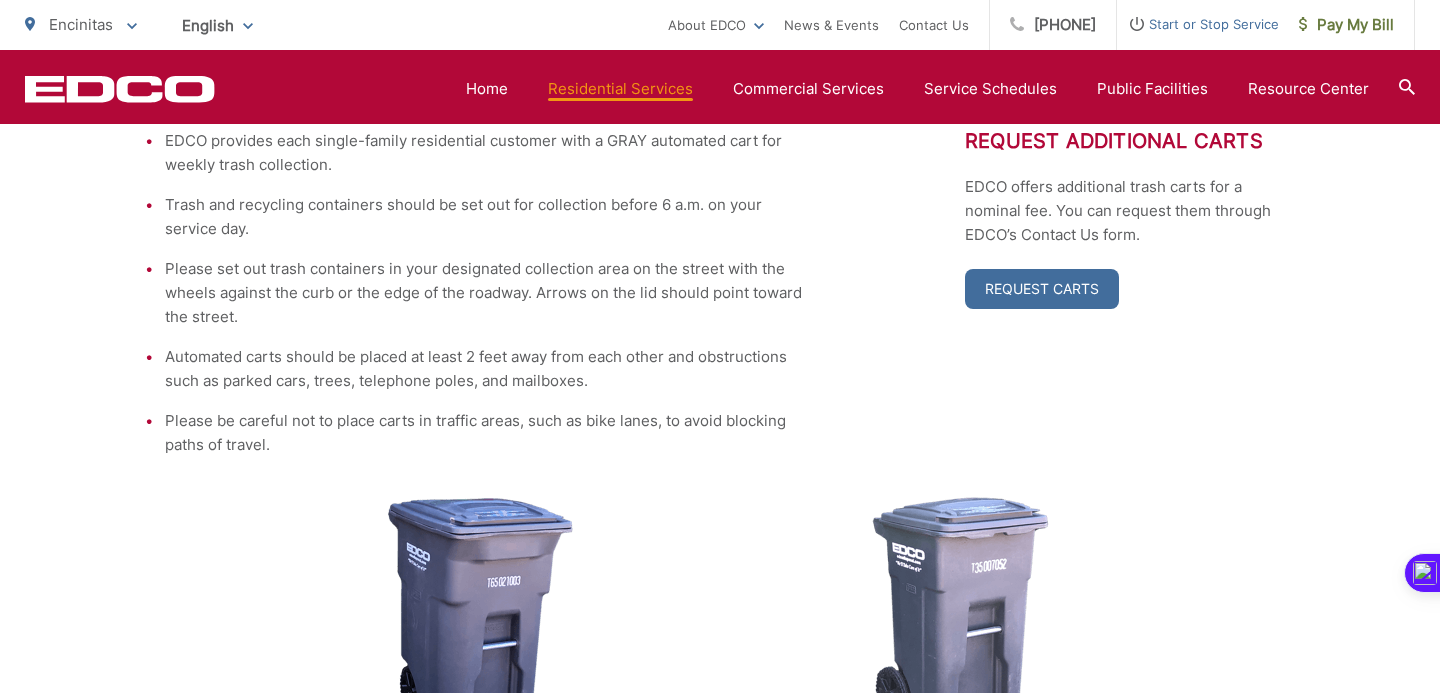 scroll, scrollTop: 479, scrollLeft: 0, axis: vertical 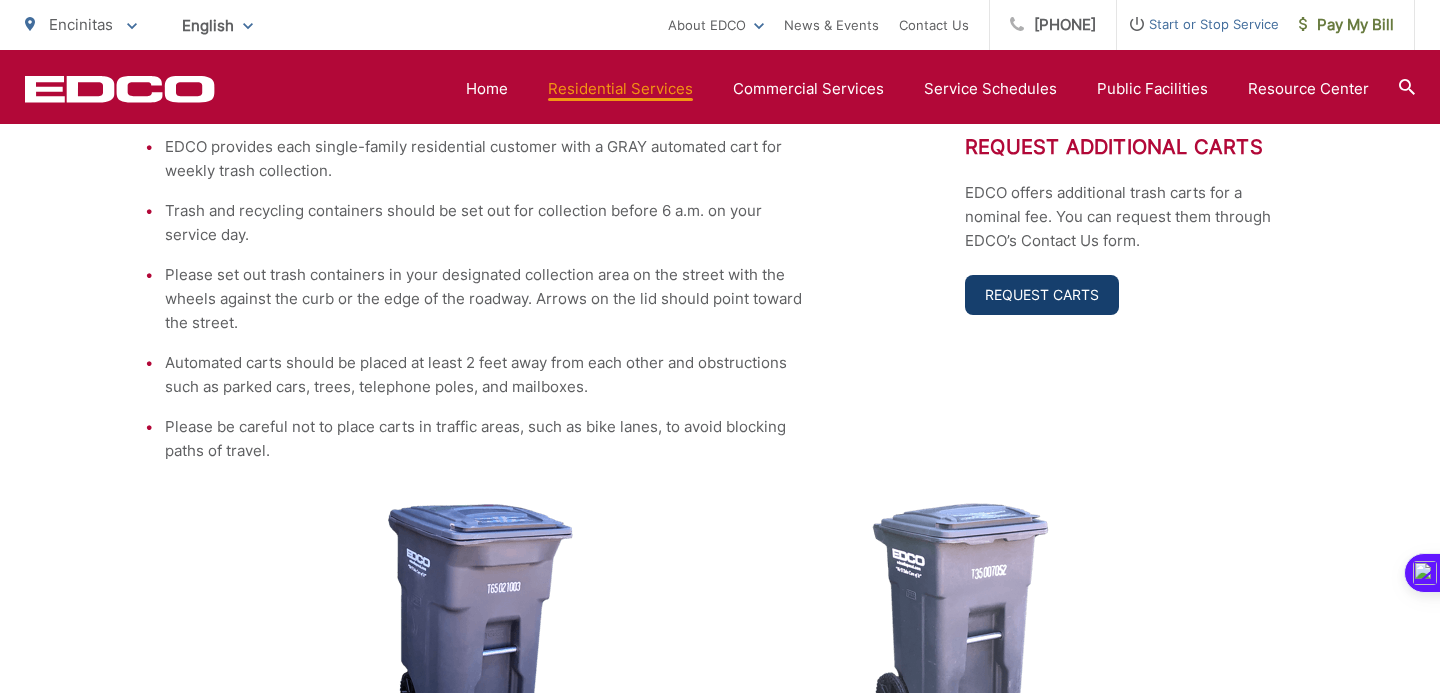 click on "Request Carts" at bounding box center [1042, 295] 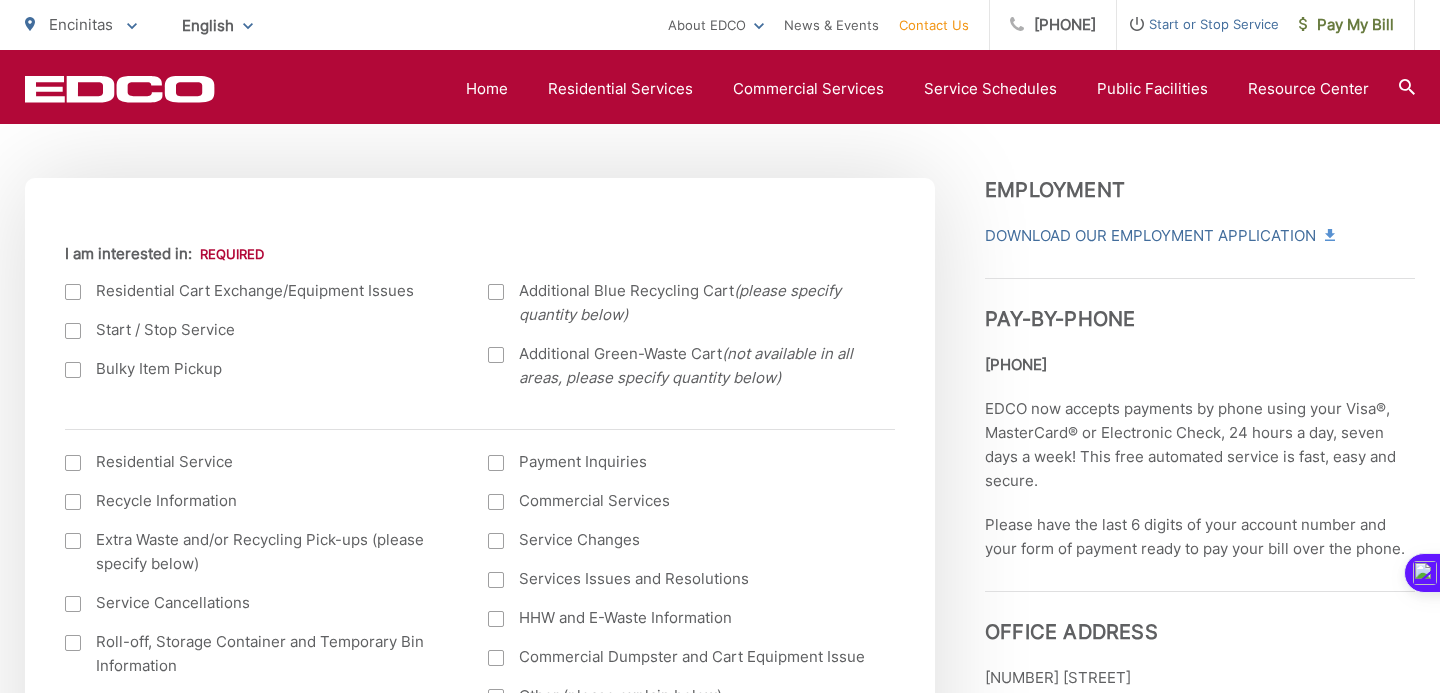 scroll, scrollTop: 661, scrollLeft: 0, axis: vertical 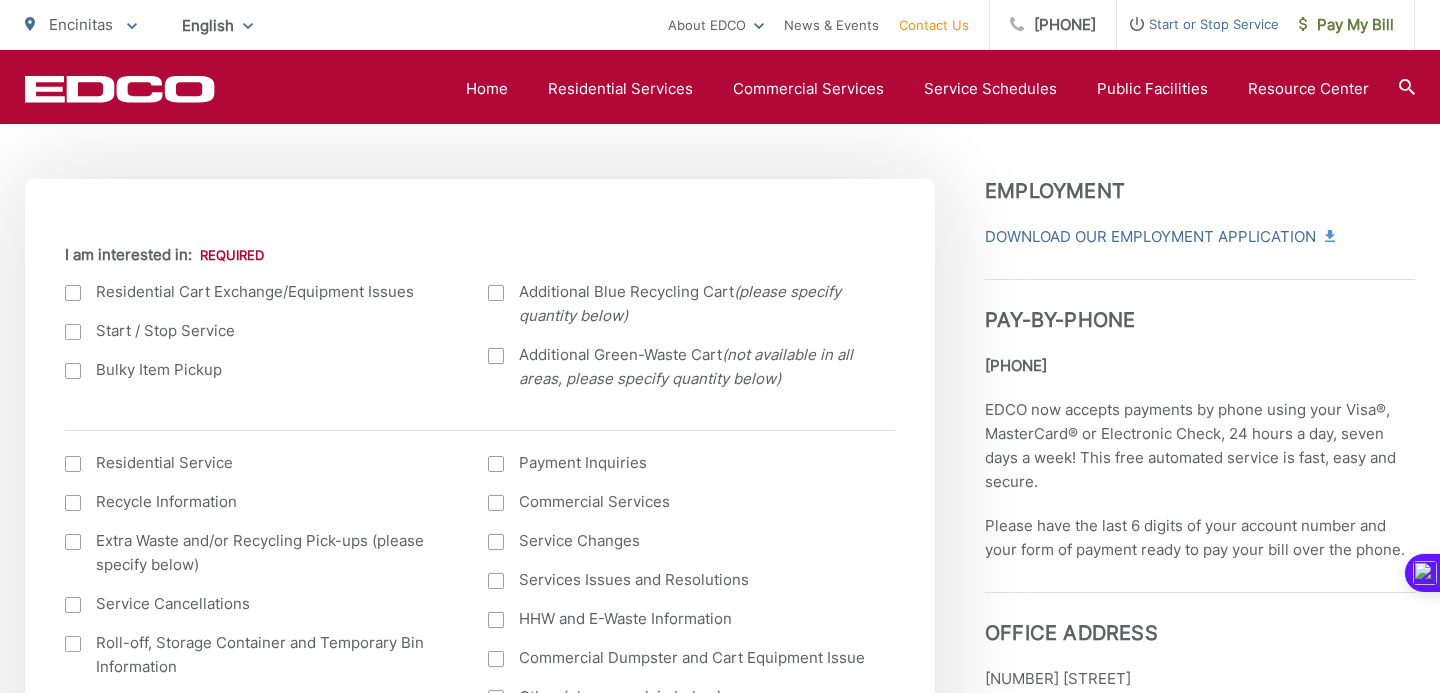 click at bounding box center (496, 293) 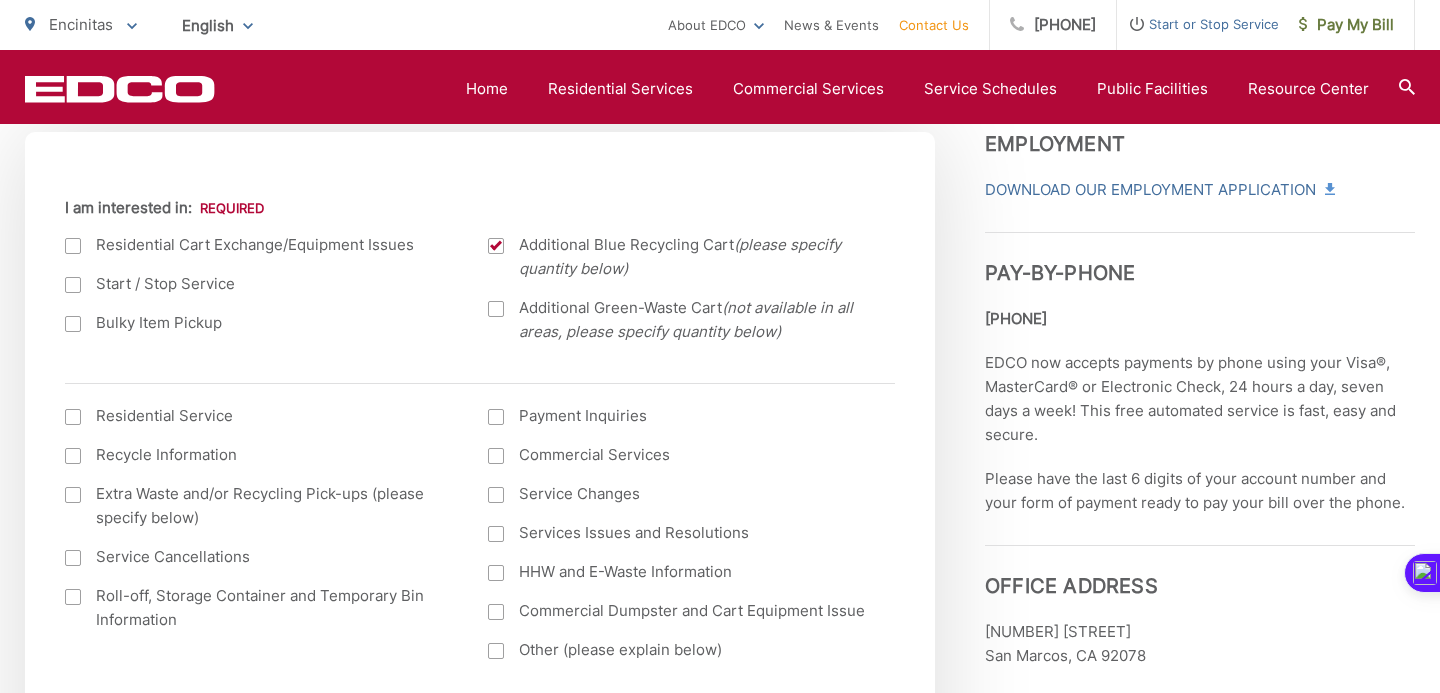 scroll, scrollTop: 705, scrollLeft: 0, axis: vertical 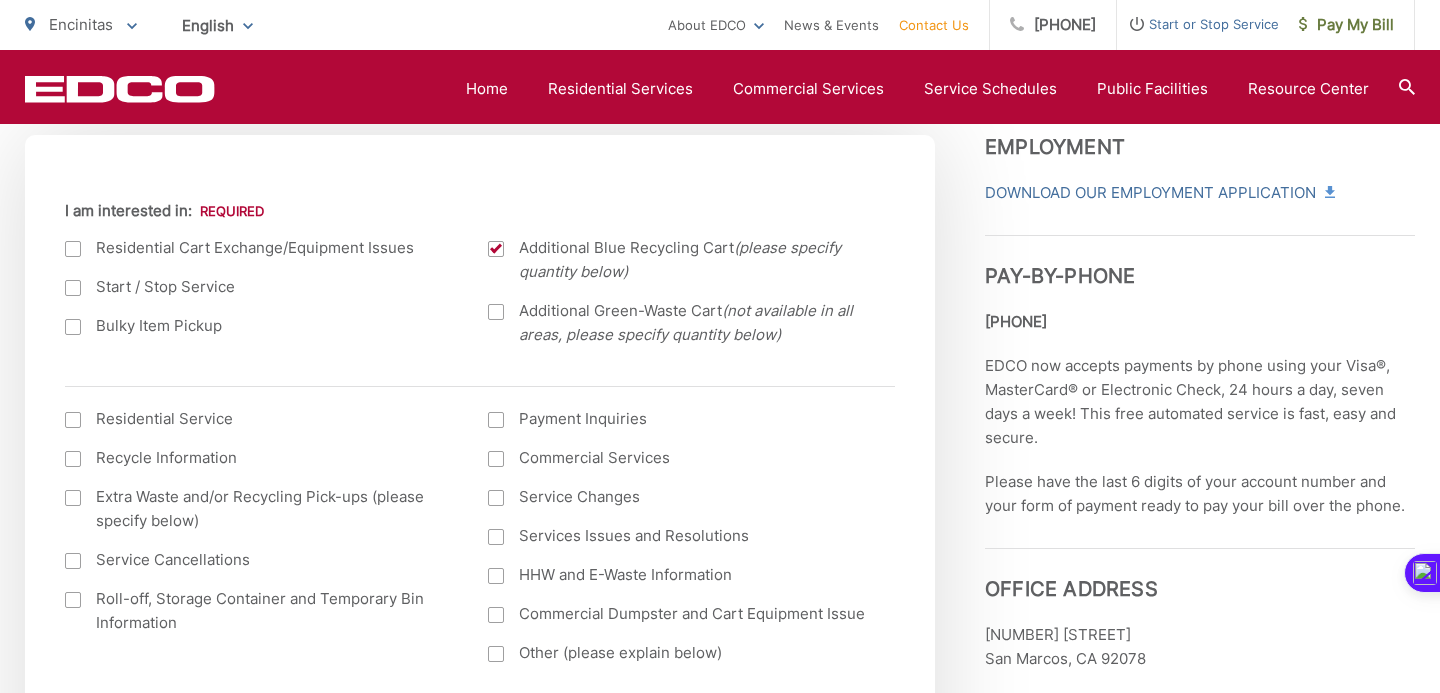 click at bounding box center [73, 249] 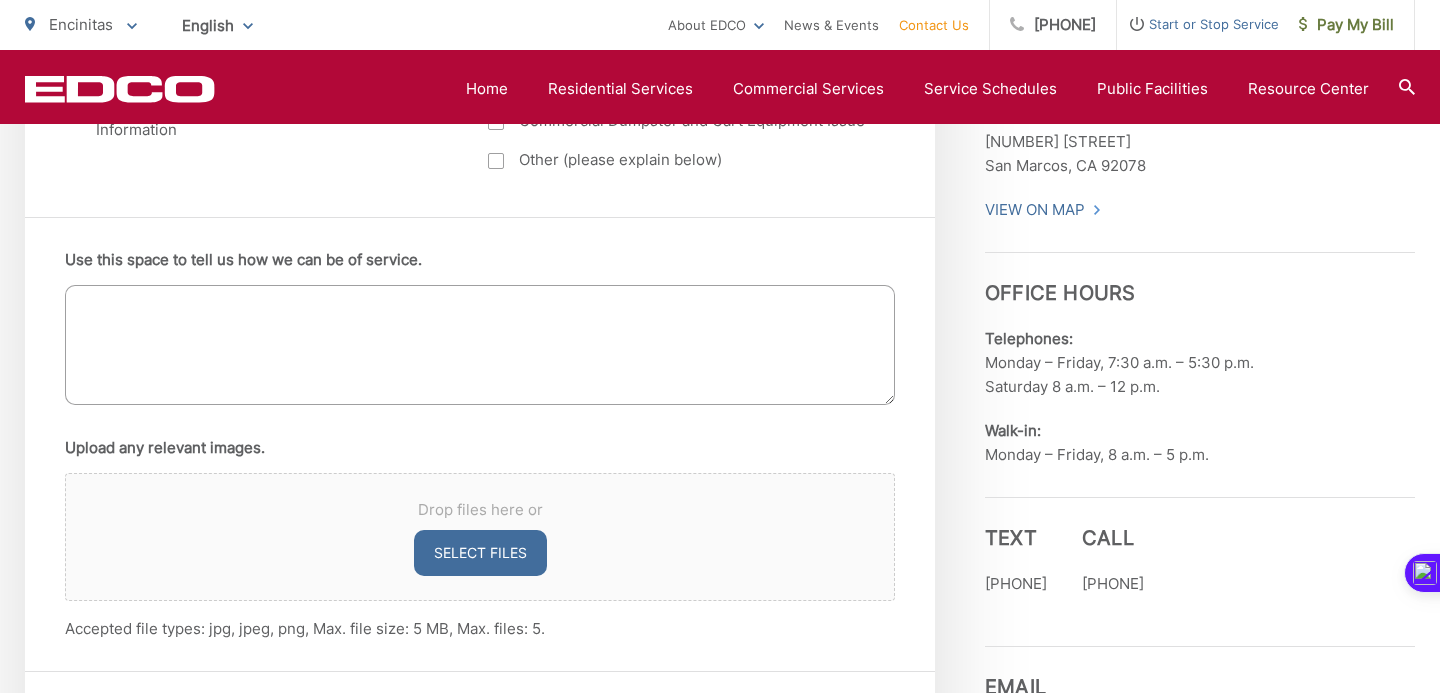 scroll, scrollTop: 1116, scrollLeft: 0, axis: vertical 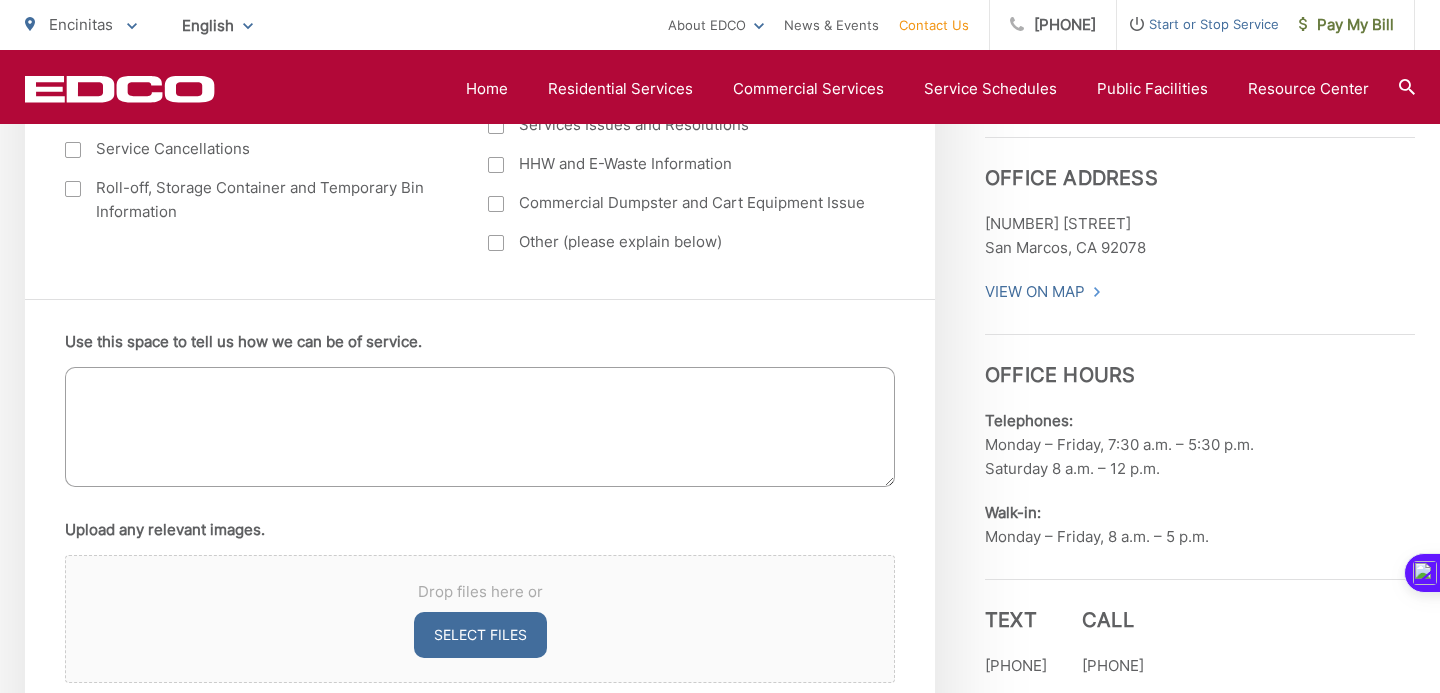 click on "Use this space to tell us how we can be of service." at bounding box center [480, 427] 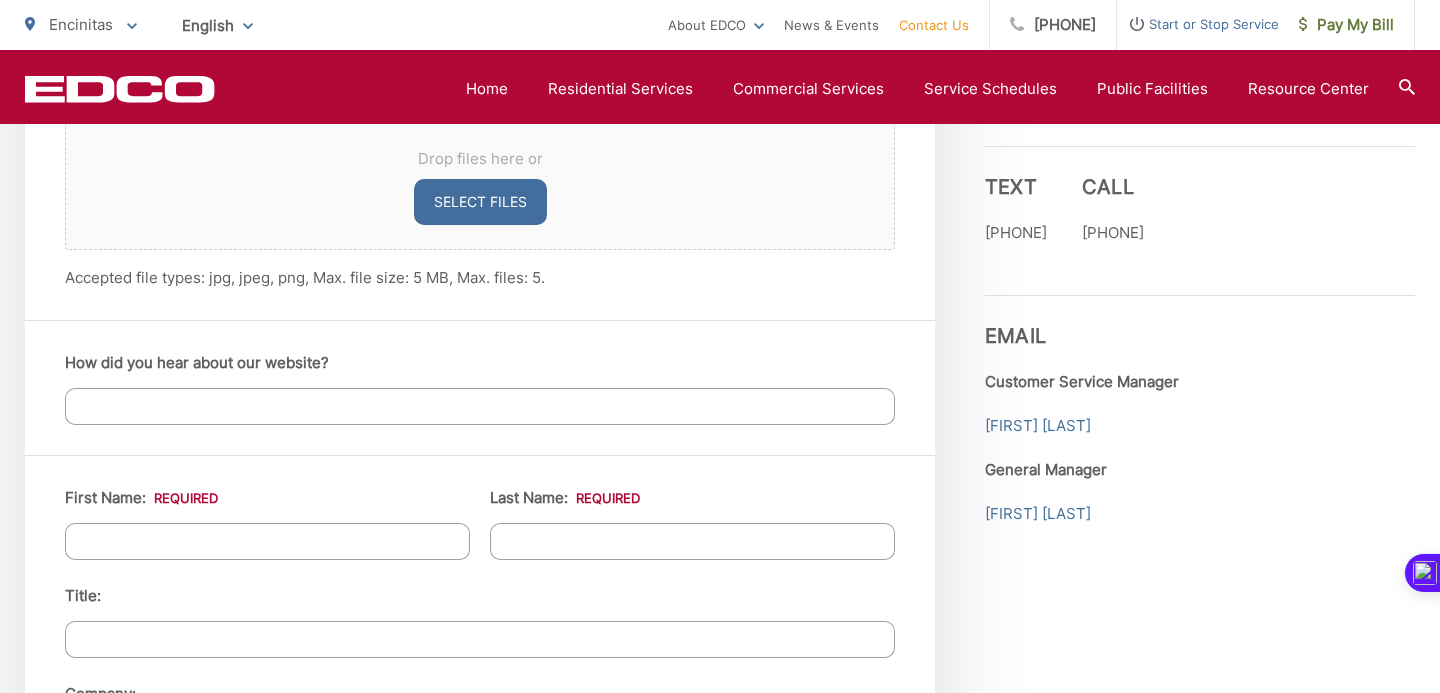scroll, scrollTop: 1640, scrollLeft: 0, axis: vertical 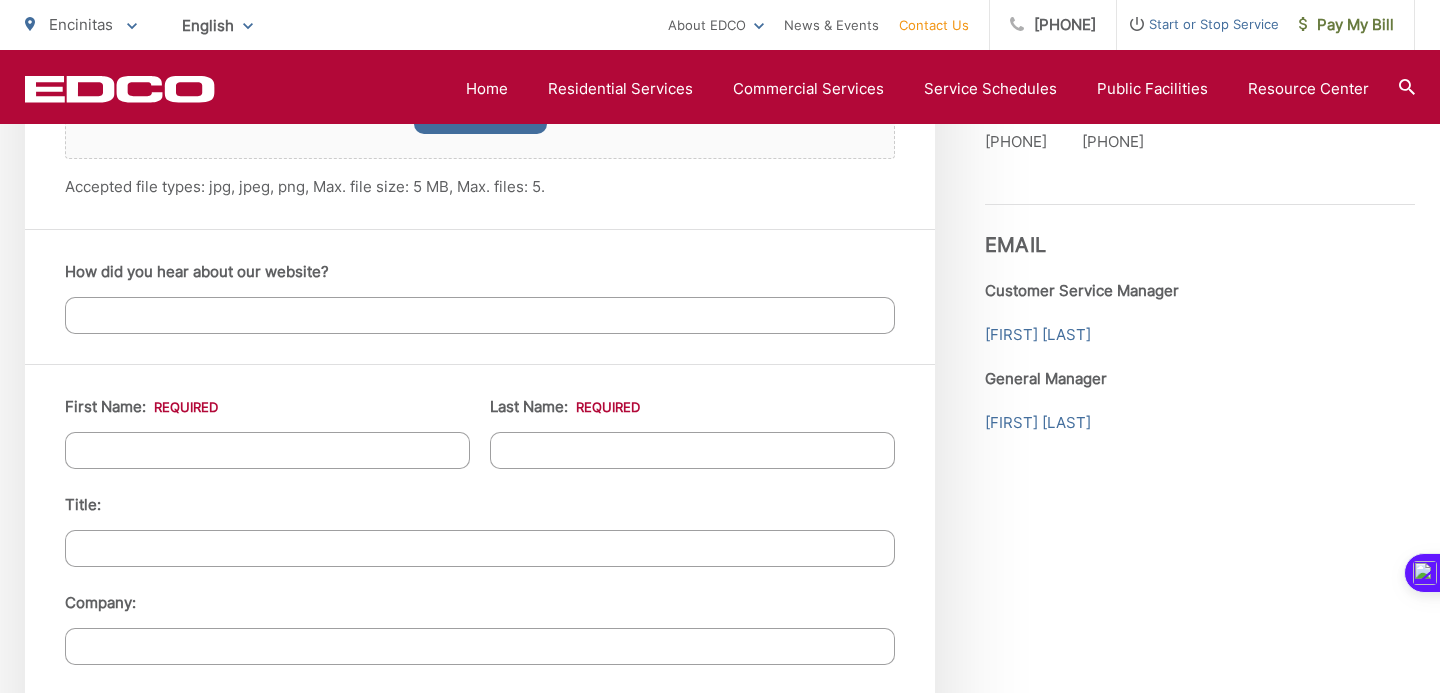type on "I'm just looking to start our service and have the Waste bin and recycling bins delivered if possible to our address. Just recently purchased a home and looking to get just the bins." 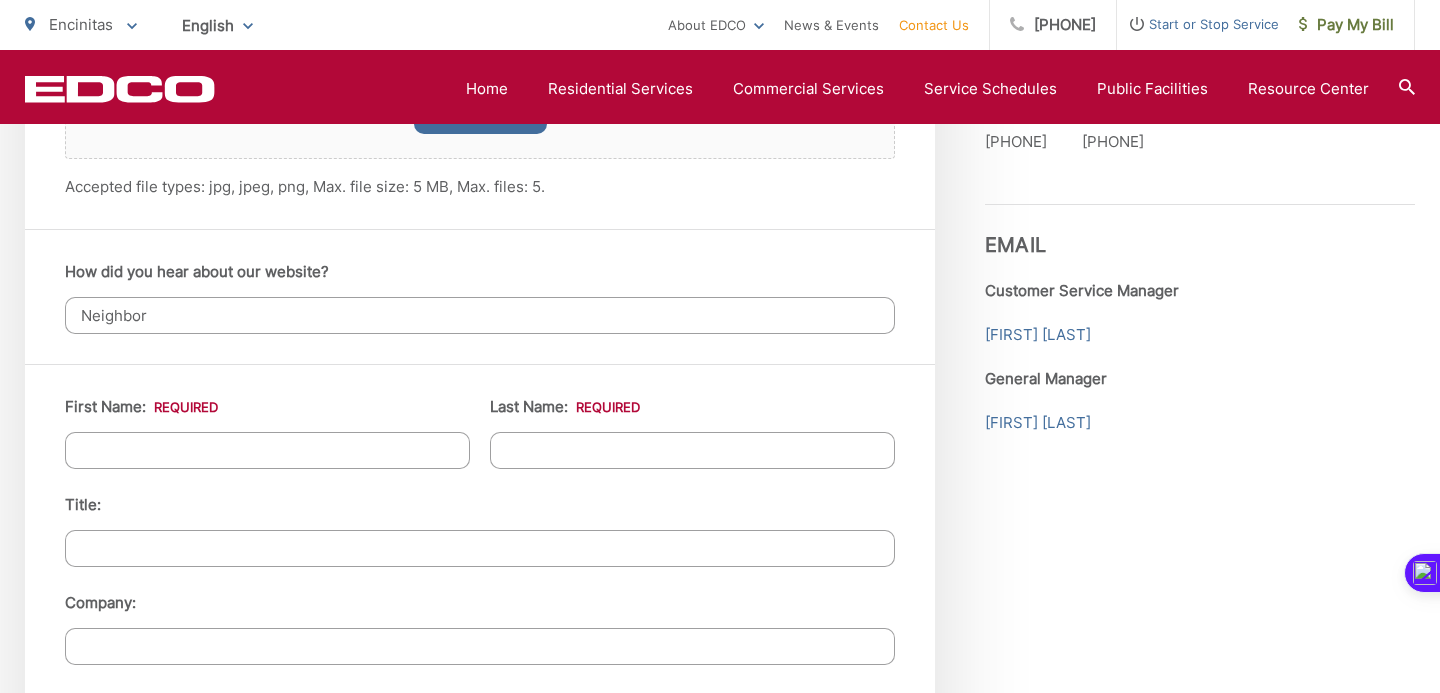 type on "Neighbor" 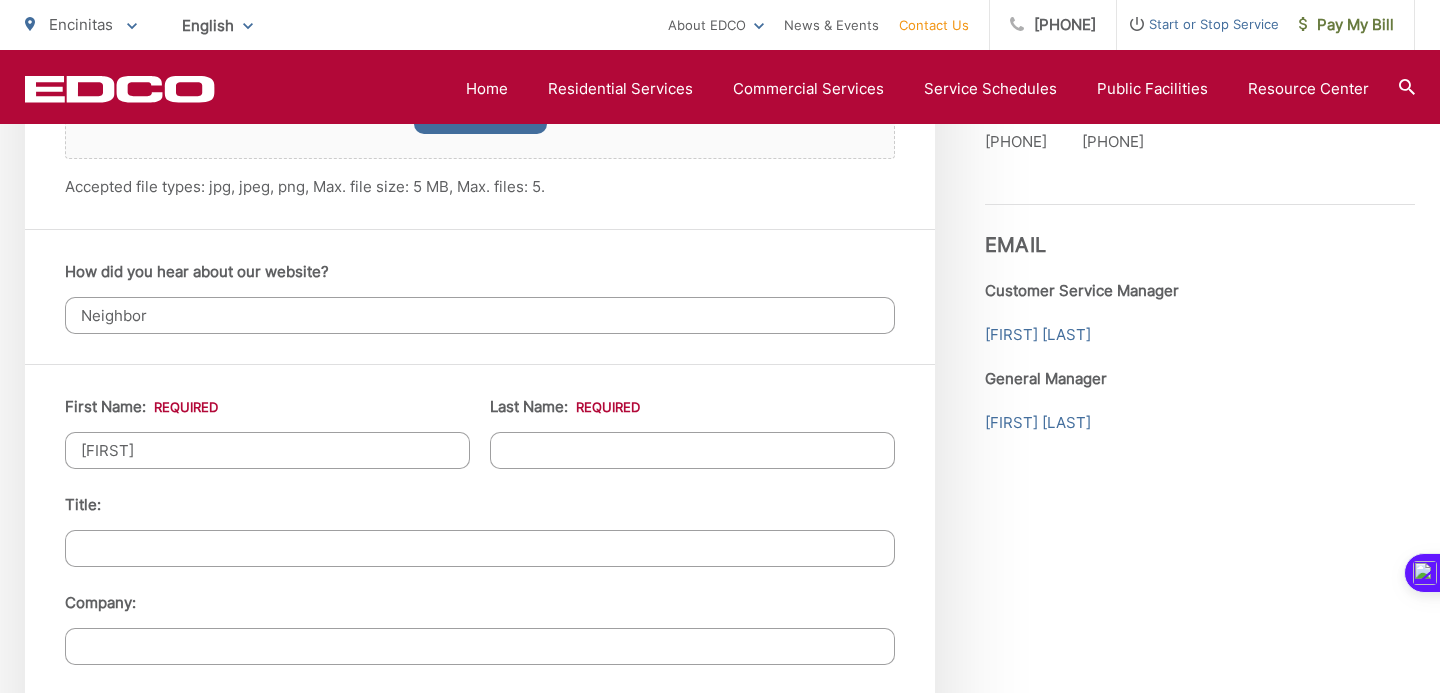 type on "[LAST]" 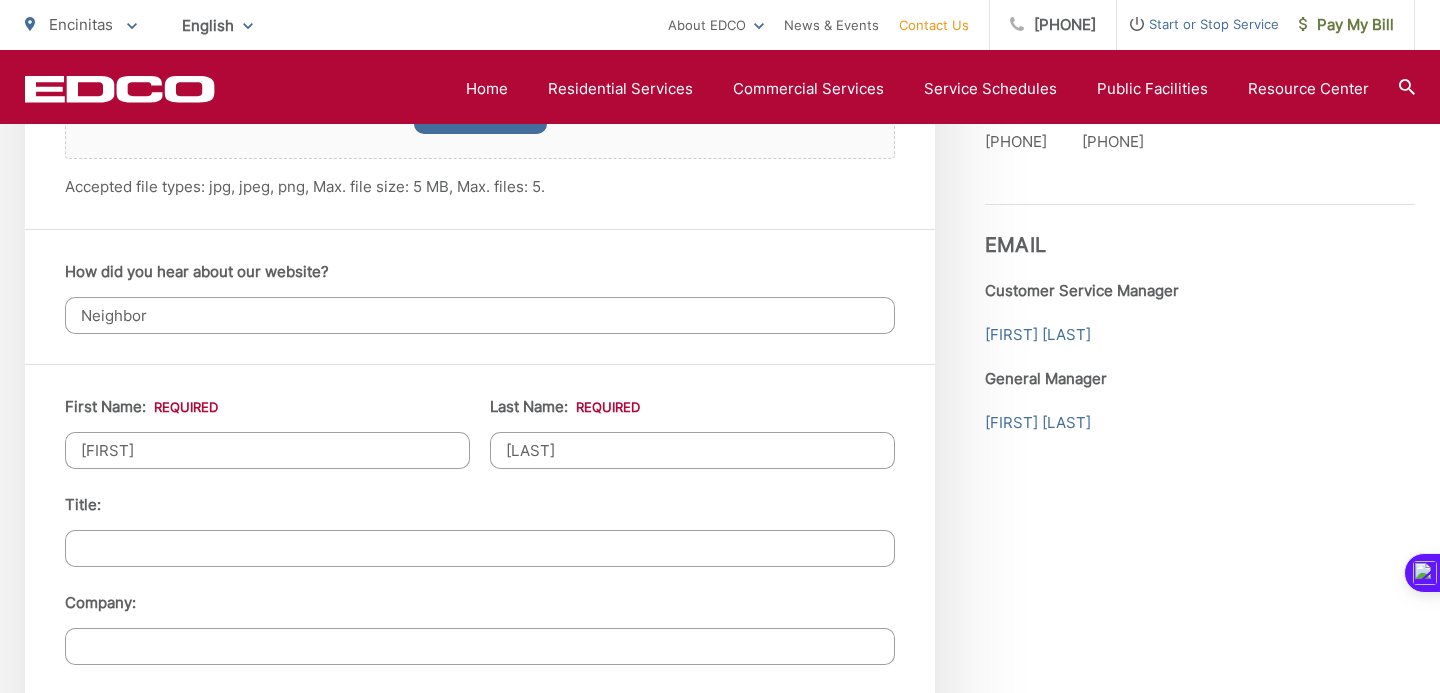 type on "[NUMBER] [STREET]" 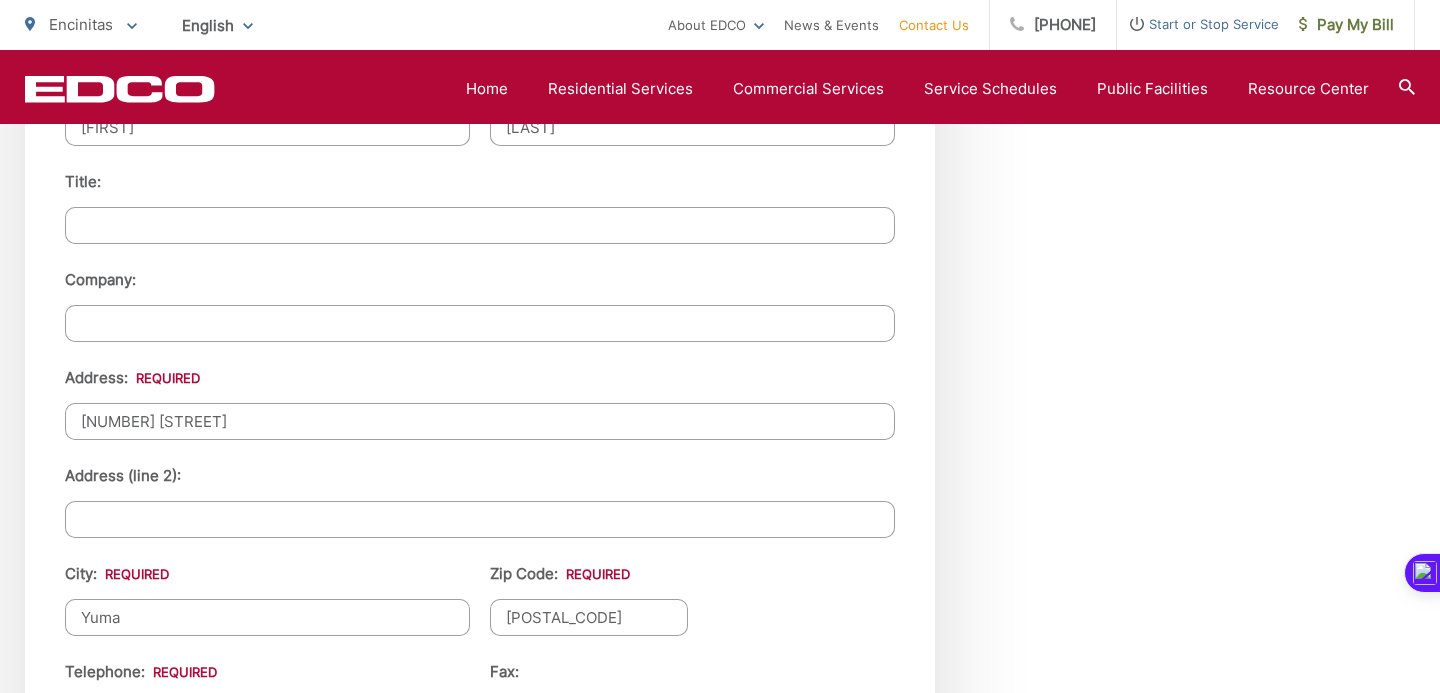 scroll, scrollTop: 1967, scrollLeft: 0, axis: vertical 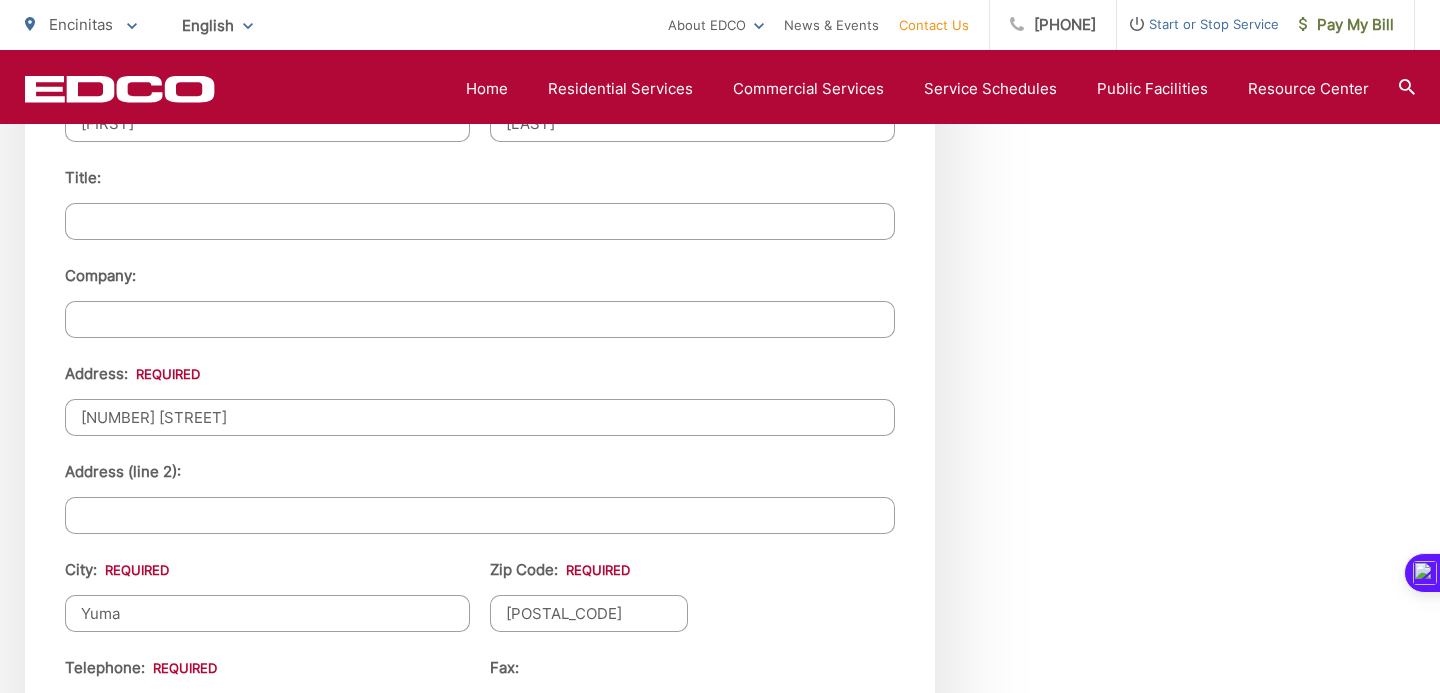 click on "[NUMBER] [STREET]" at bounding box center [480, 417] 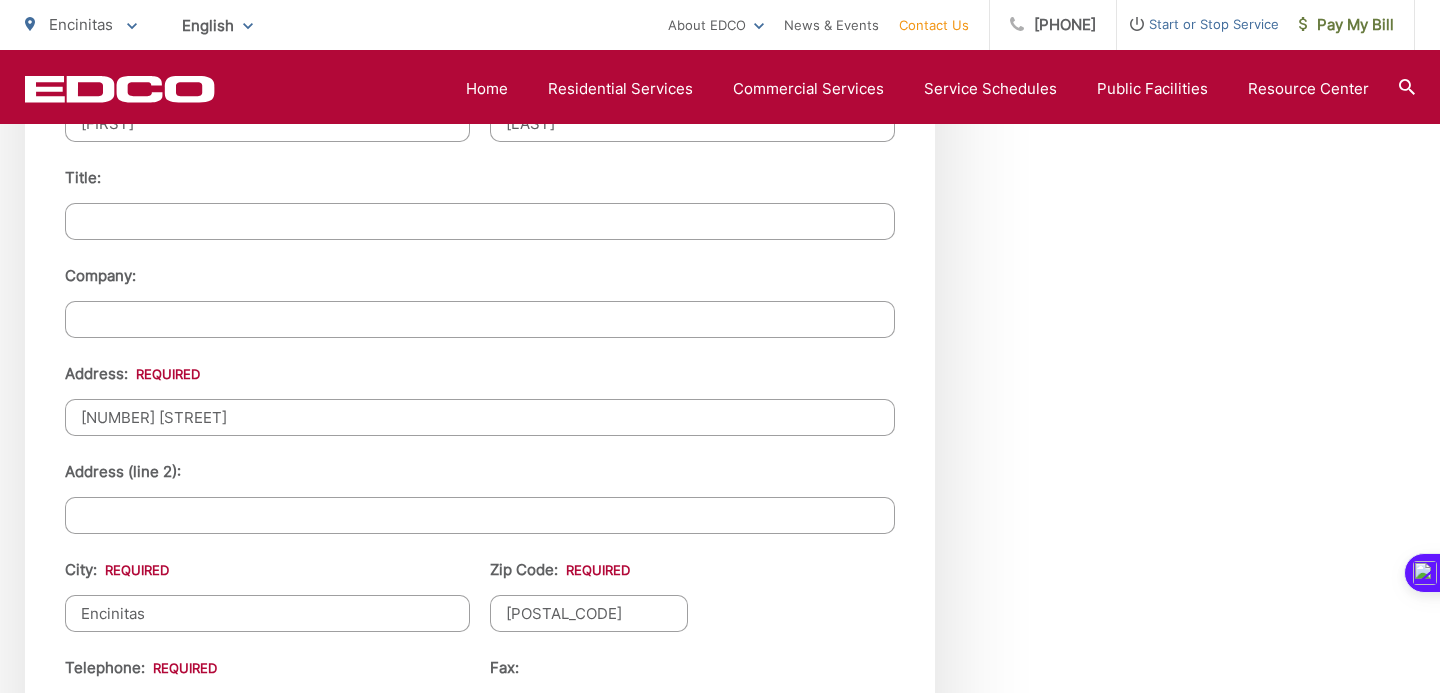 type on "Encinitas" 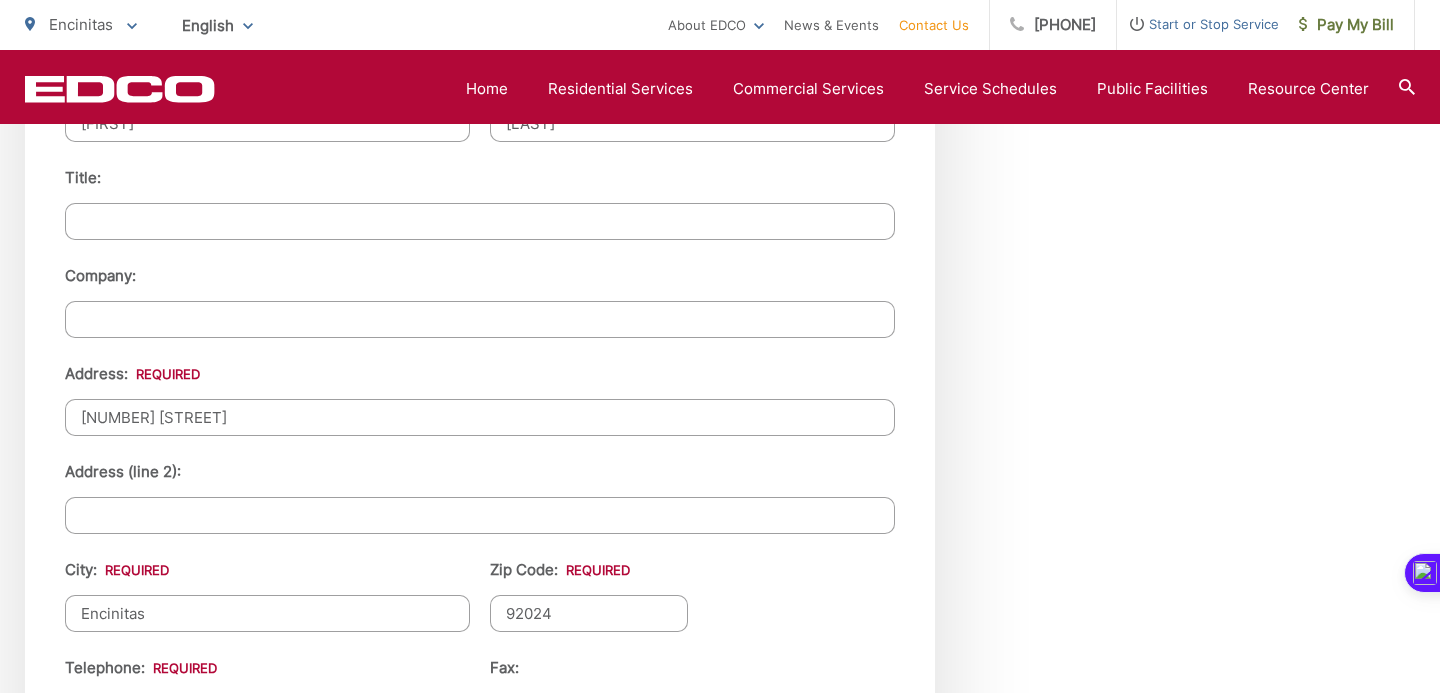 type on "92024" 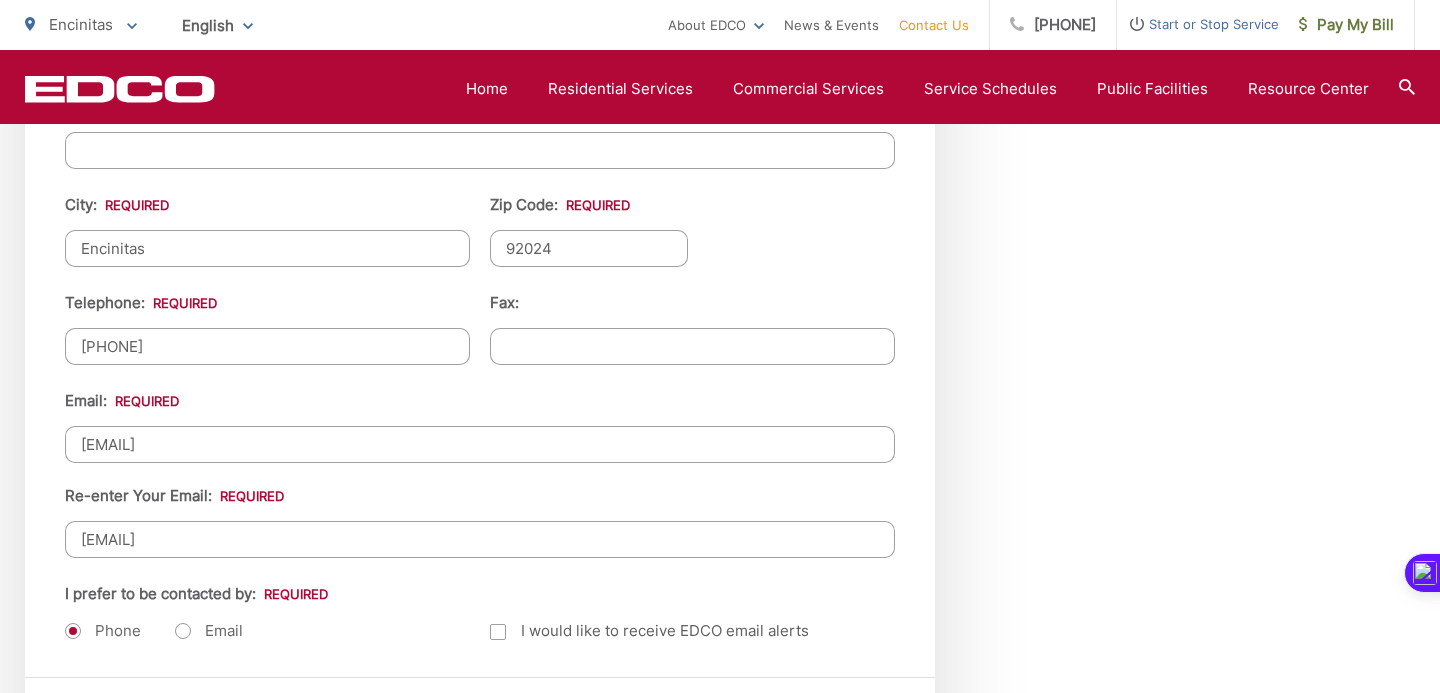 click on "Email:
[EMAIL]
Re-enter Your Email:
[EMAIL]" at bounding box center [480, 473] 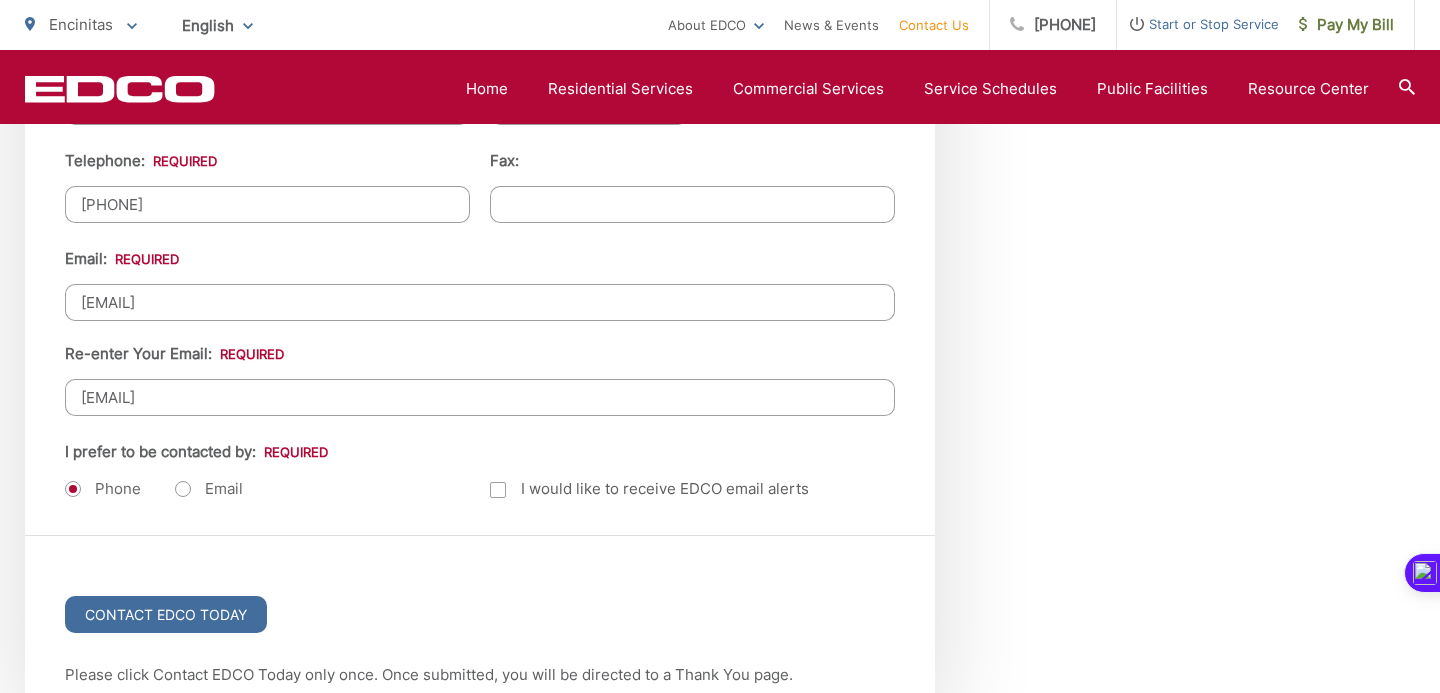 scroll, scrollTop: 2477, scrollLeft: 0, axis: vertical 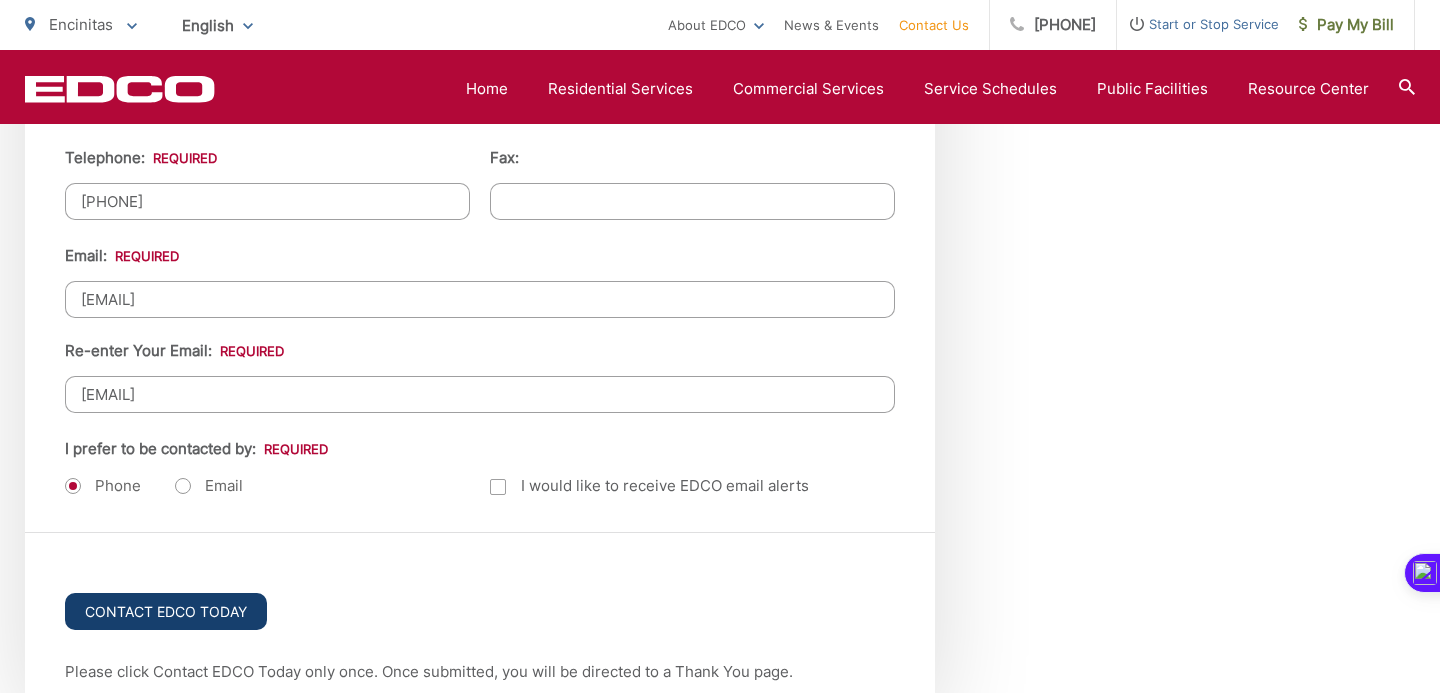 click on "Contact EDCO Today" at bounding box center [166, 611] 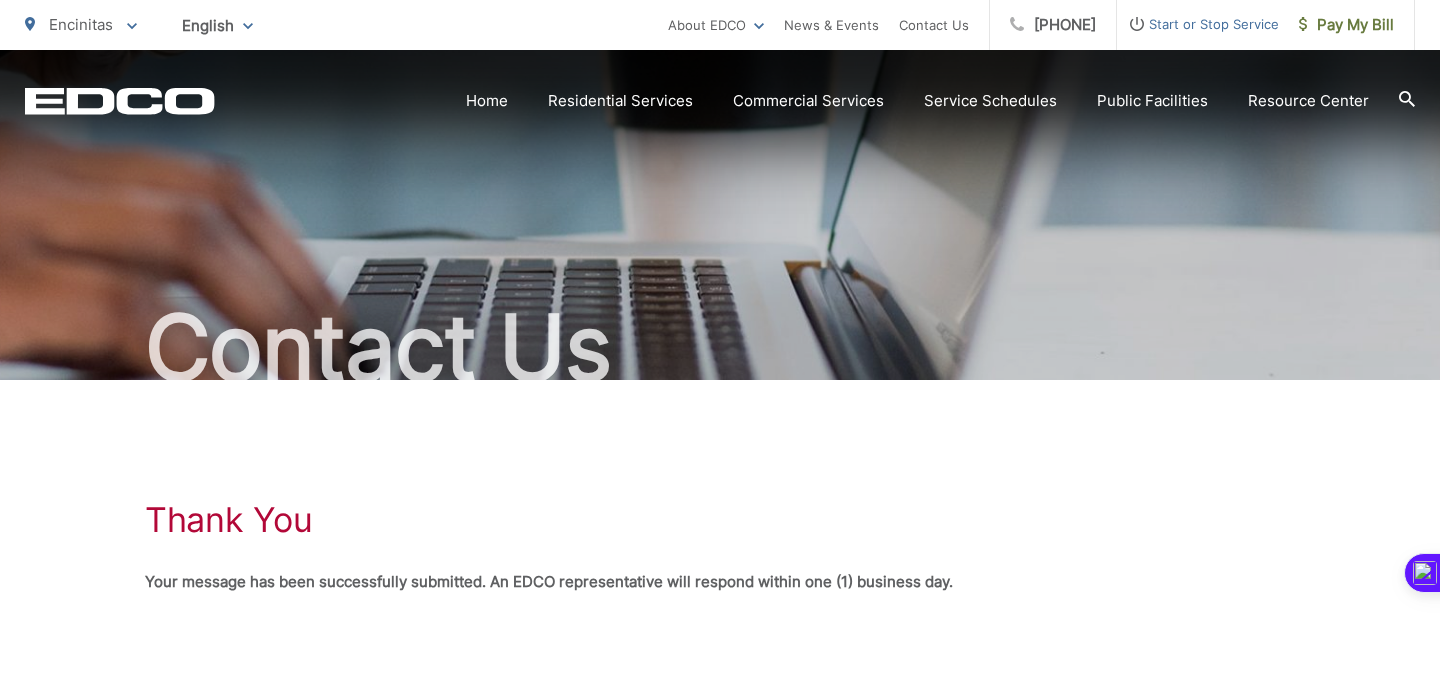 scroll, scrollTop: 0, scrollLeft: 0, axis: both 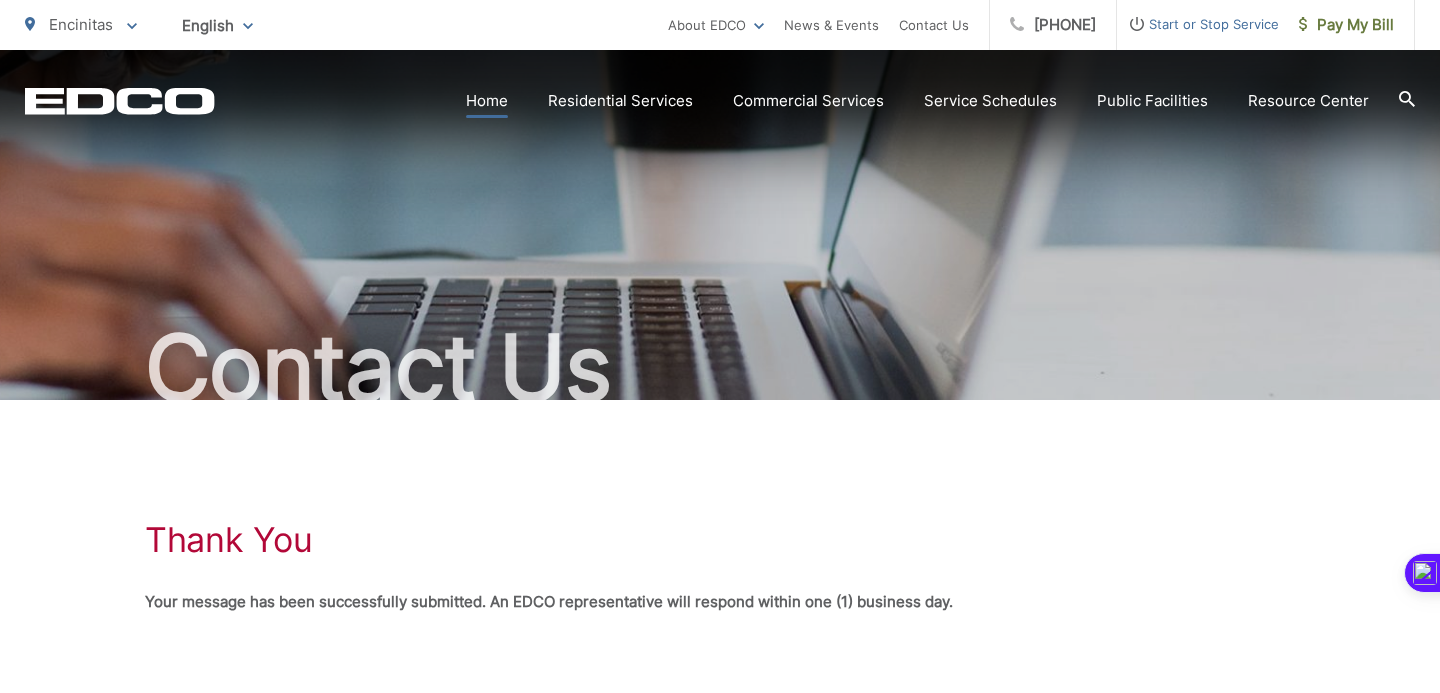 click on "Home" at bounding box center (487, 101) 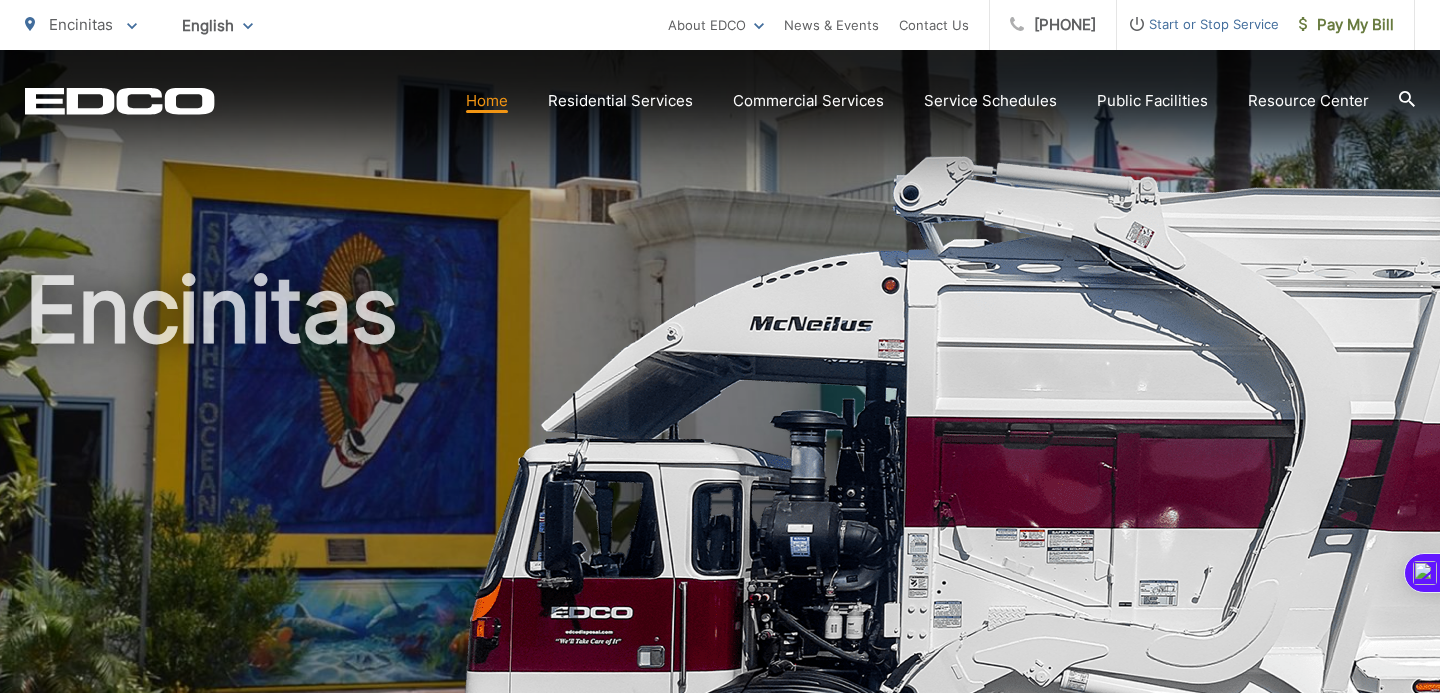 scroll, scrollTop: 0, scrollLeft: 0, axis: both 